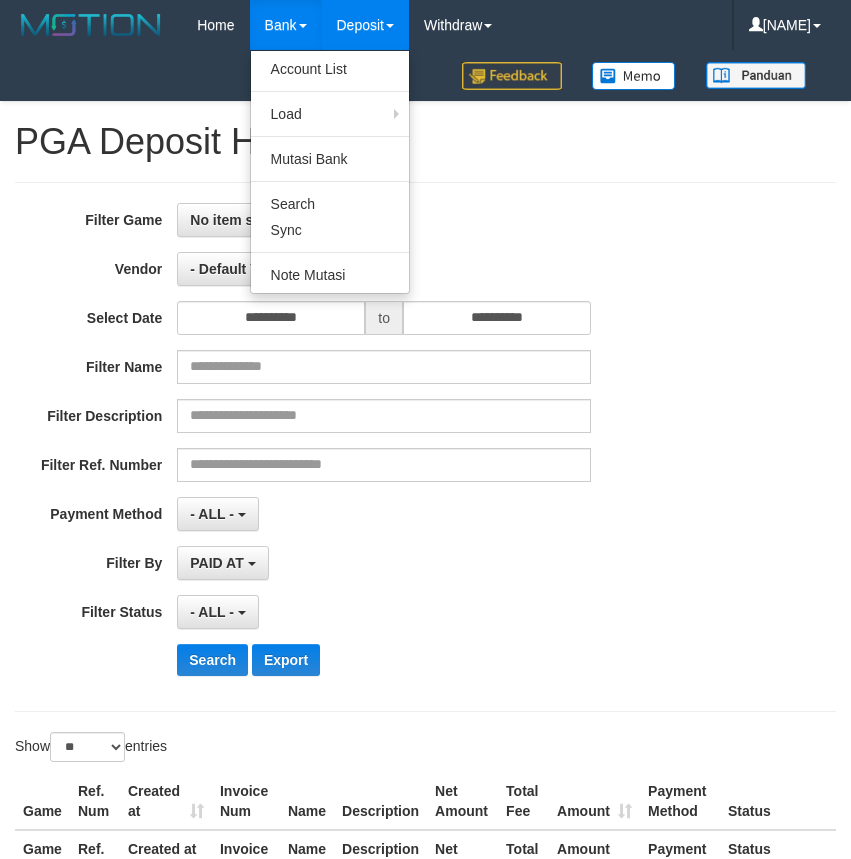 select on "**********" 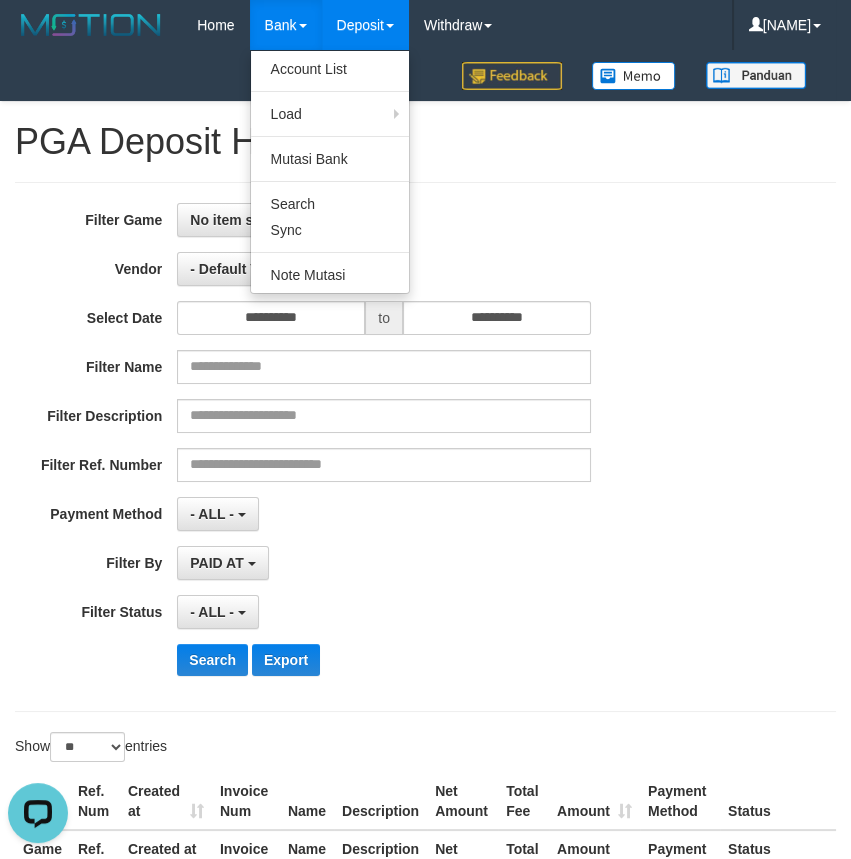 scroll, scrollTop: 0, scrollLeft: 0, axis: both 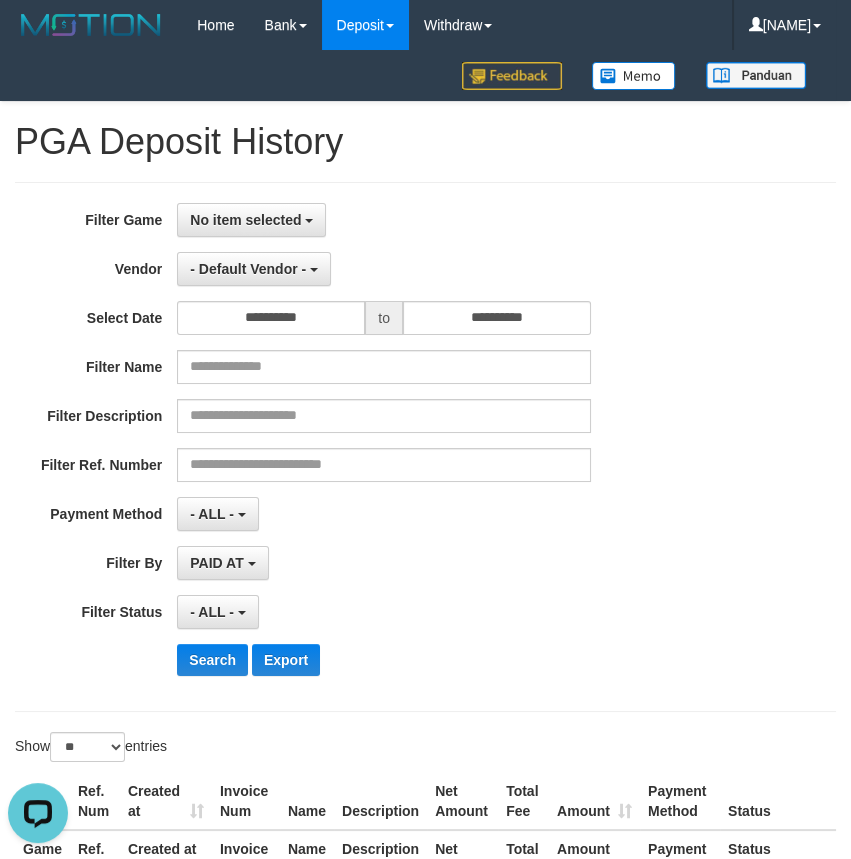 click on "PAID AT
PAID AT
CREATED AT" at bounding box center (384, 563) 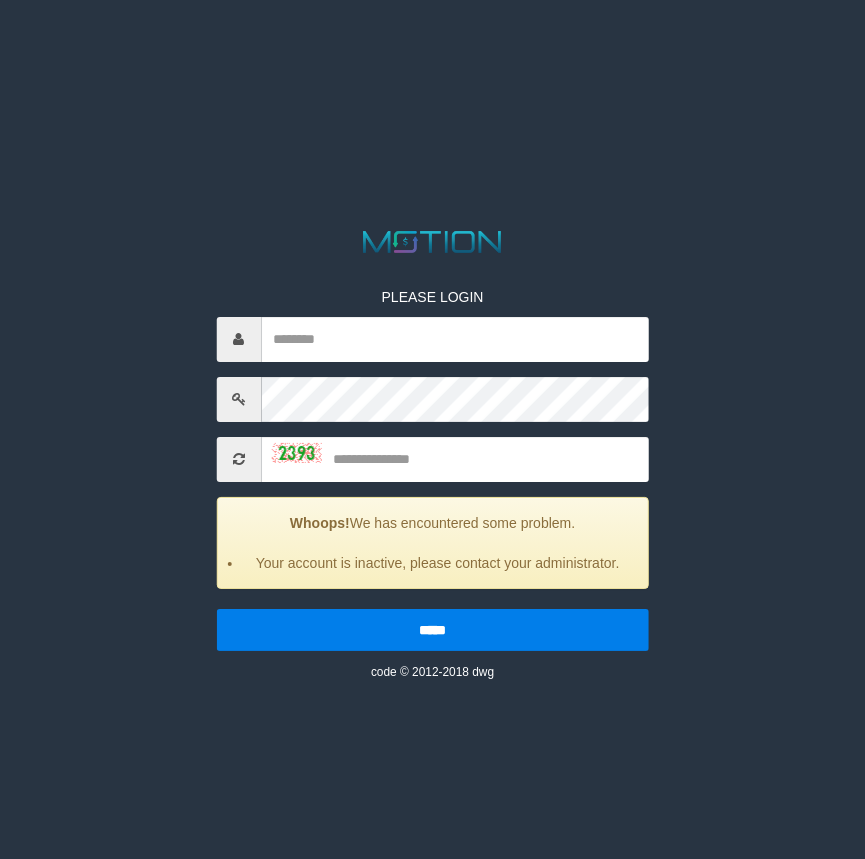 scroll, scrollTop: 0, scrollLeft: 0, axis: both 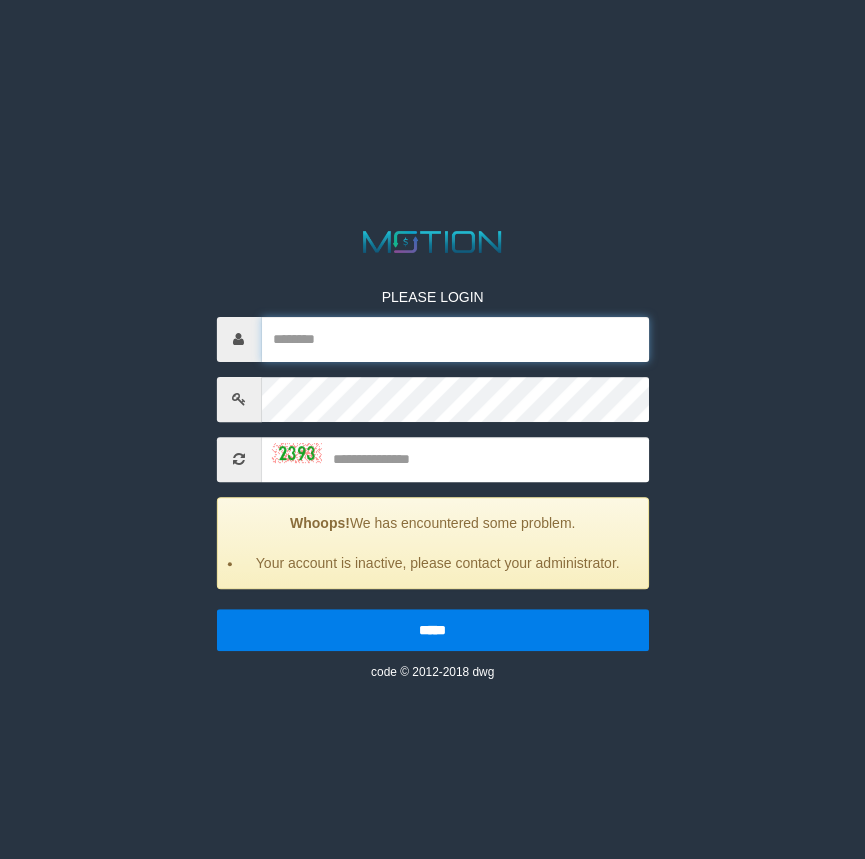 type on "********" 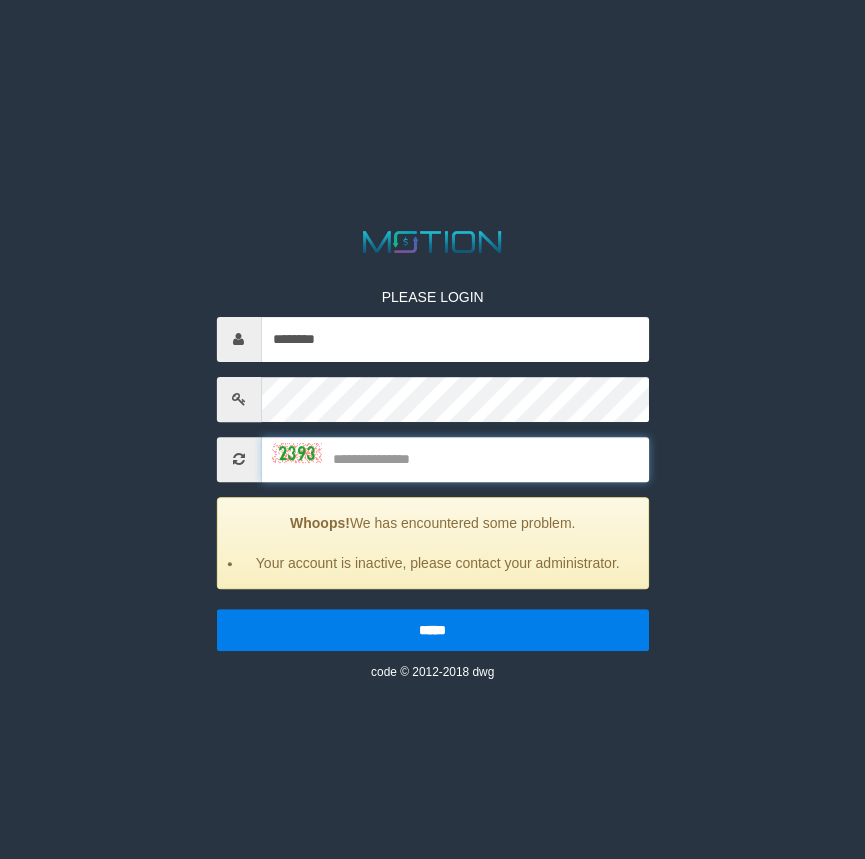 click at bounding box center (455, 459) 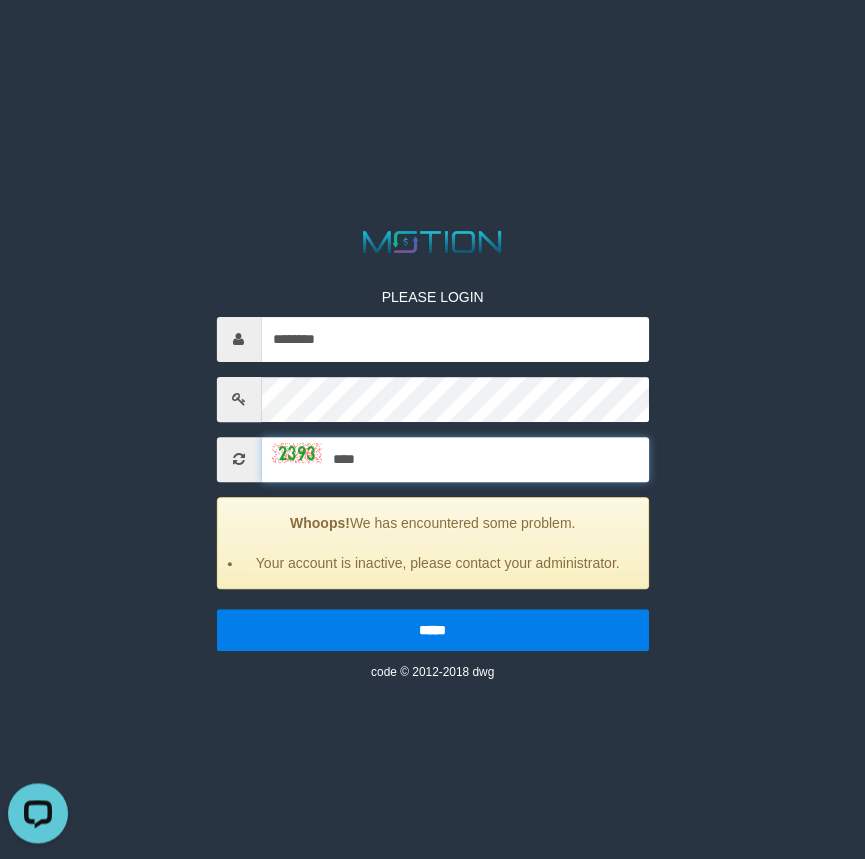 scroll, scrollTop: 0, scrollLeft: 0, axis: both 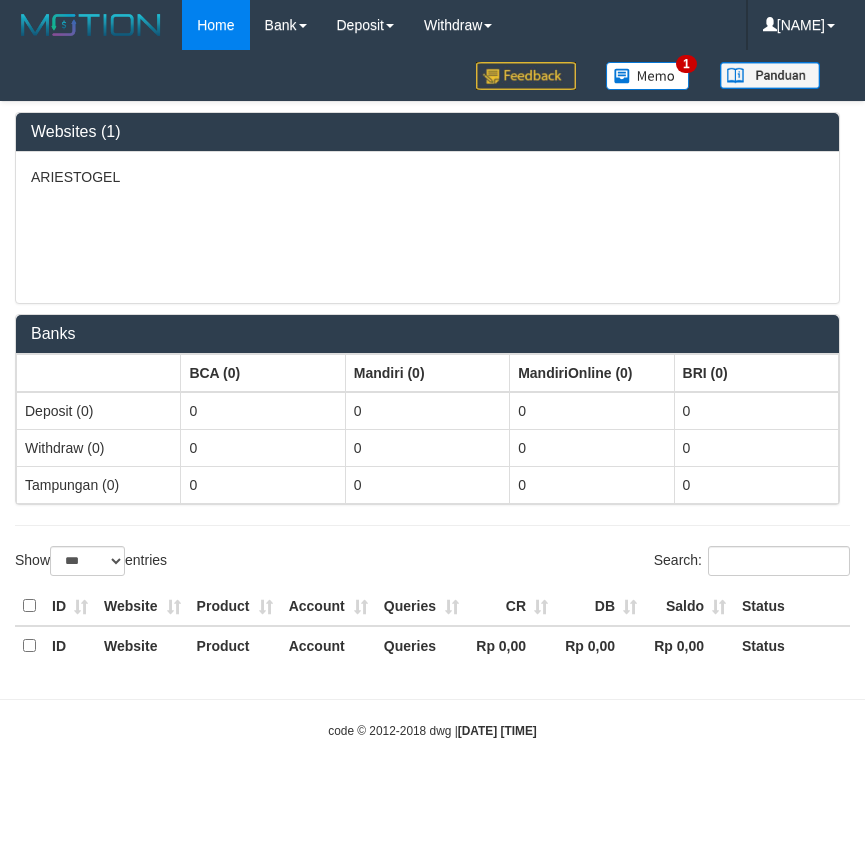 select on "***" 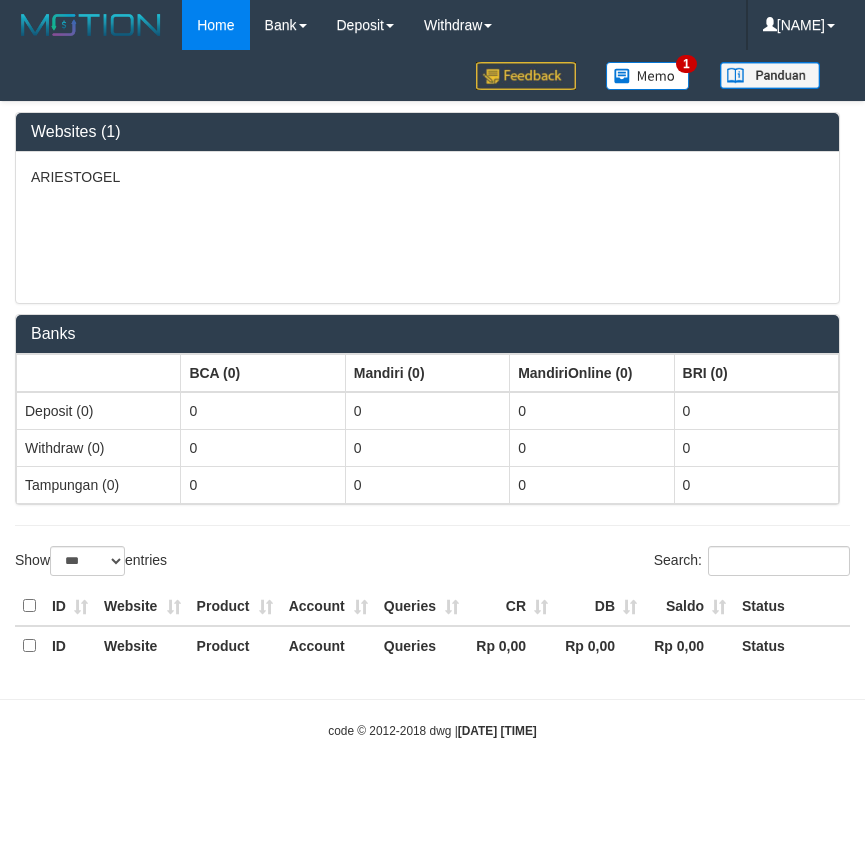 scroll, scrollTop: 0, scrollLeft: 0, axis: both 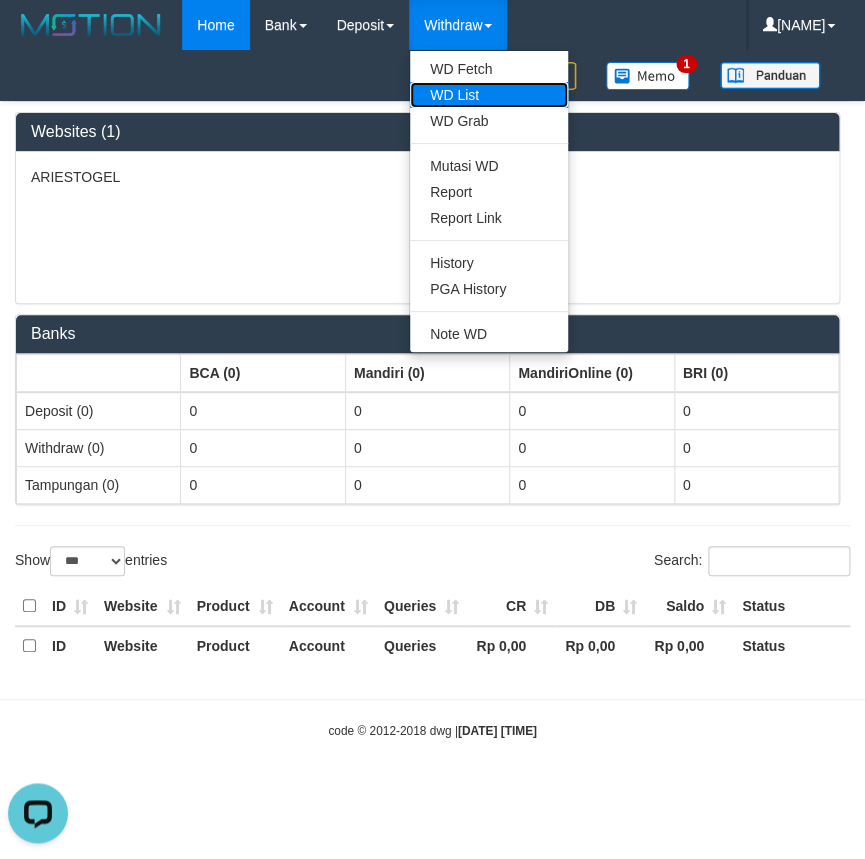 click on "WD List" at bounding box center [489, 95] 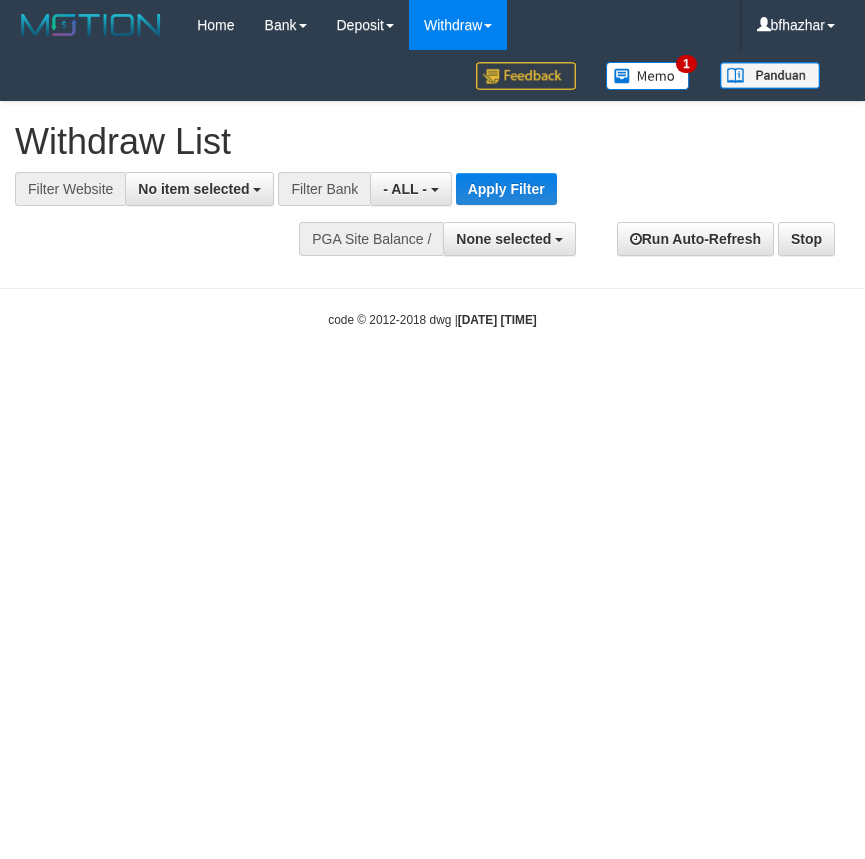 select 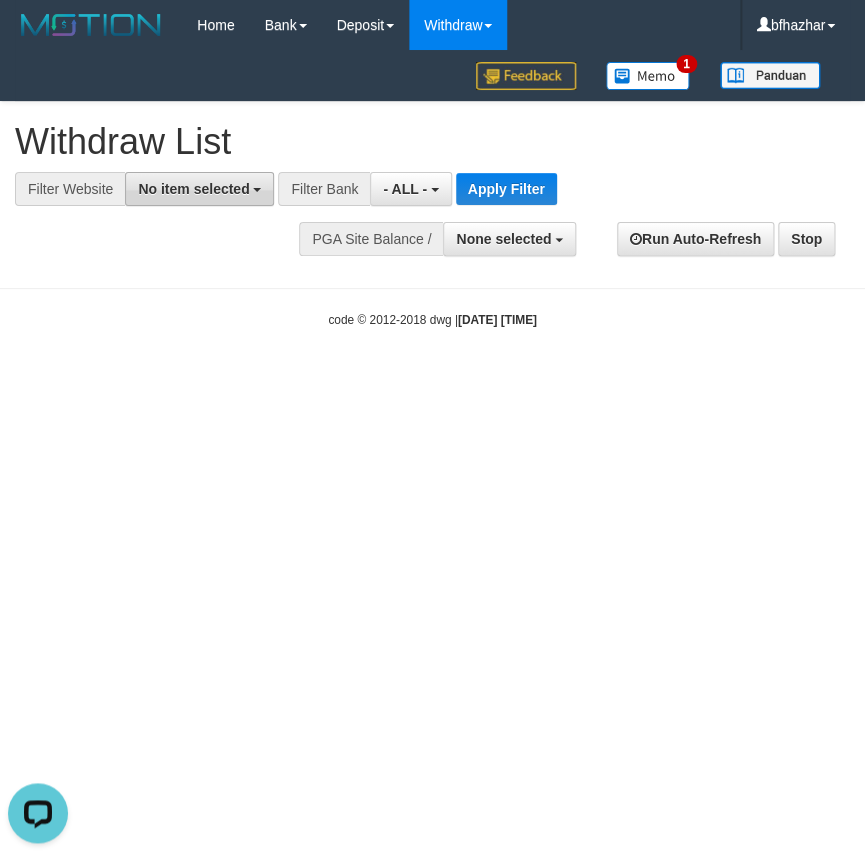 click on "No item selected" at bounding box center (193, 189) 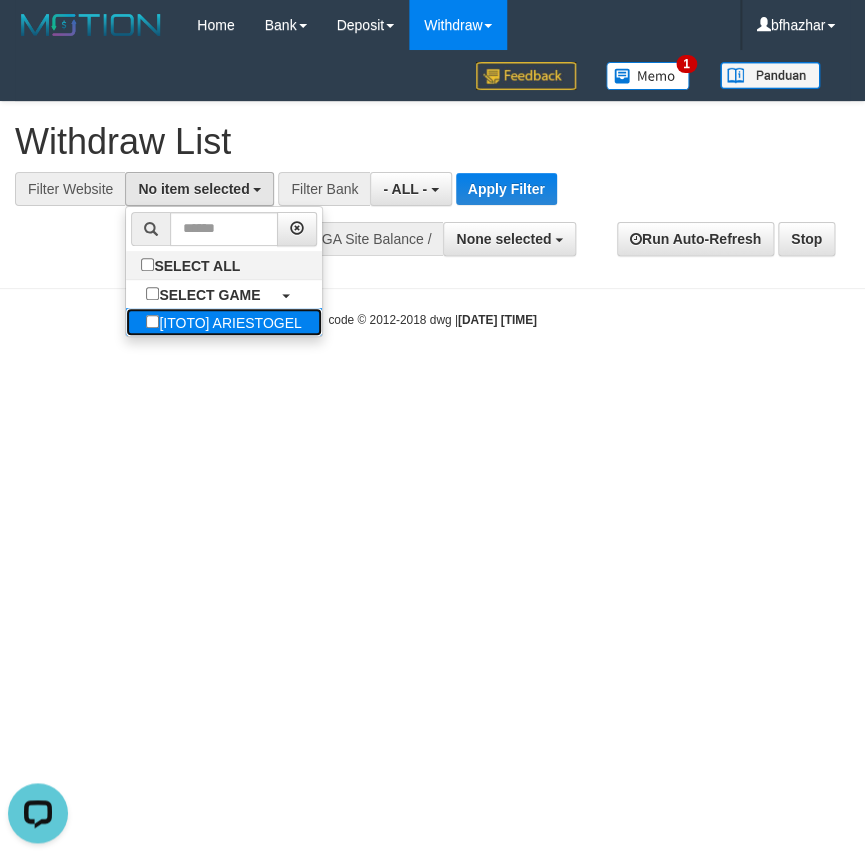 click on "[ITOTO] ARIESTOGEL" at bounding box center [223, 322] 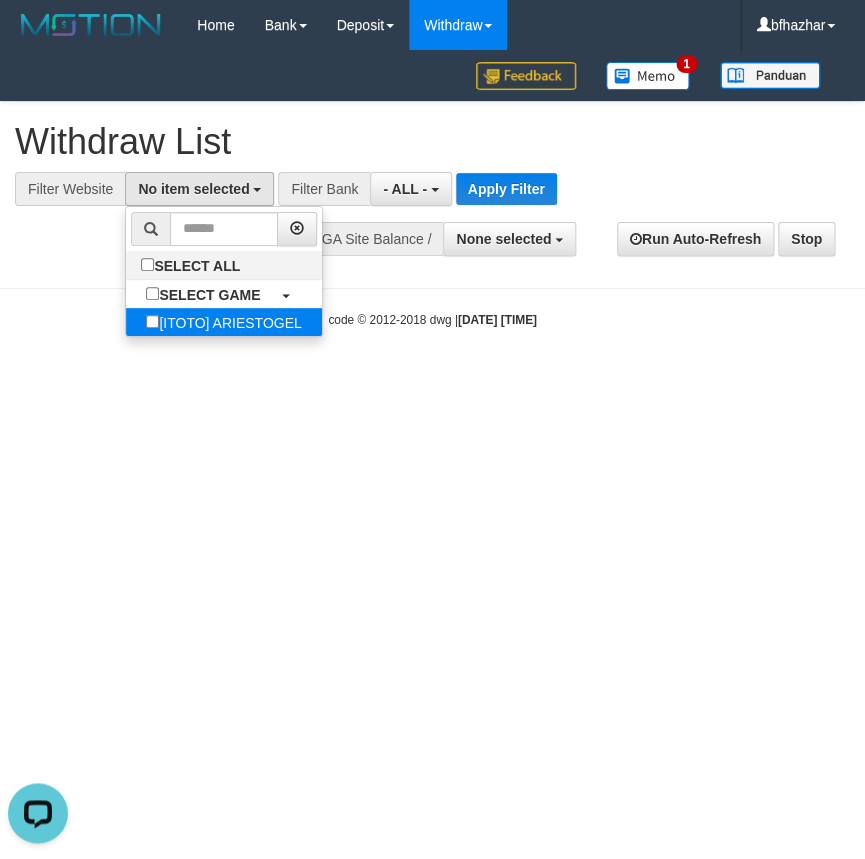 select on "***" 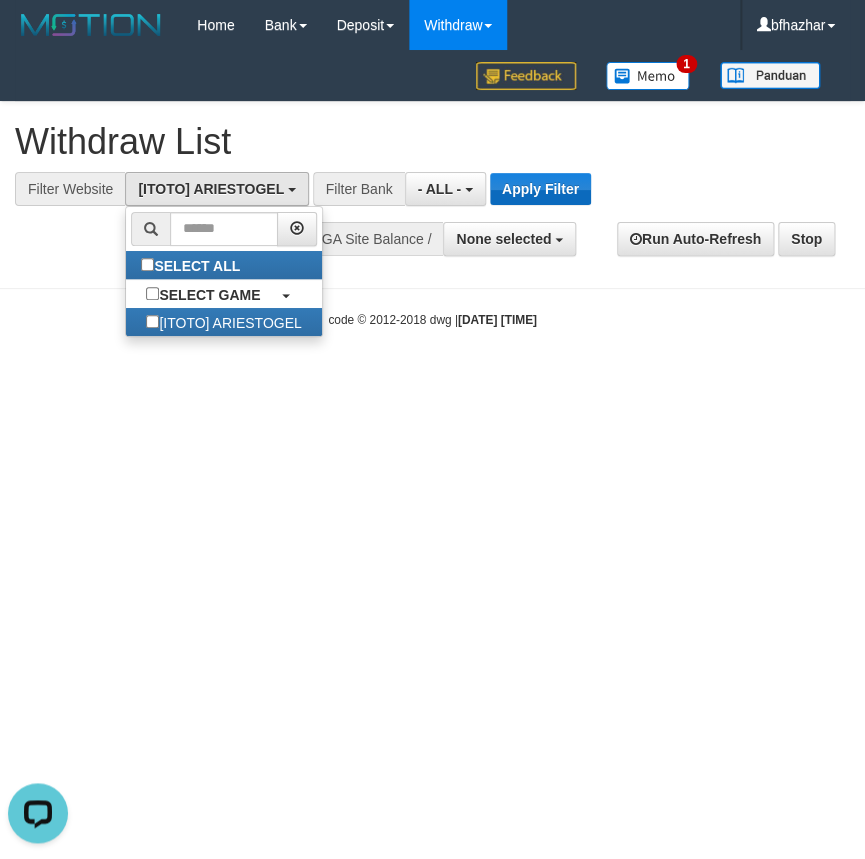 scroll, scrollTop: 18, scrollLeft: 0, axis: vertical 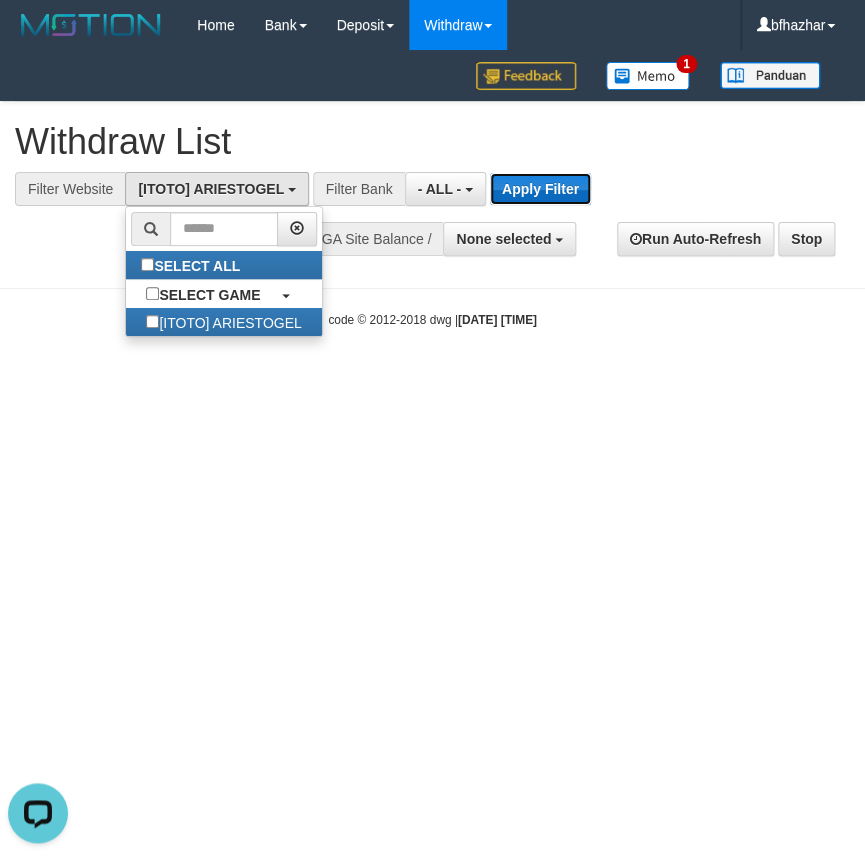 click on "Apply Filter" at bounding box center (540, 189) 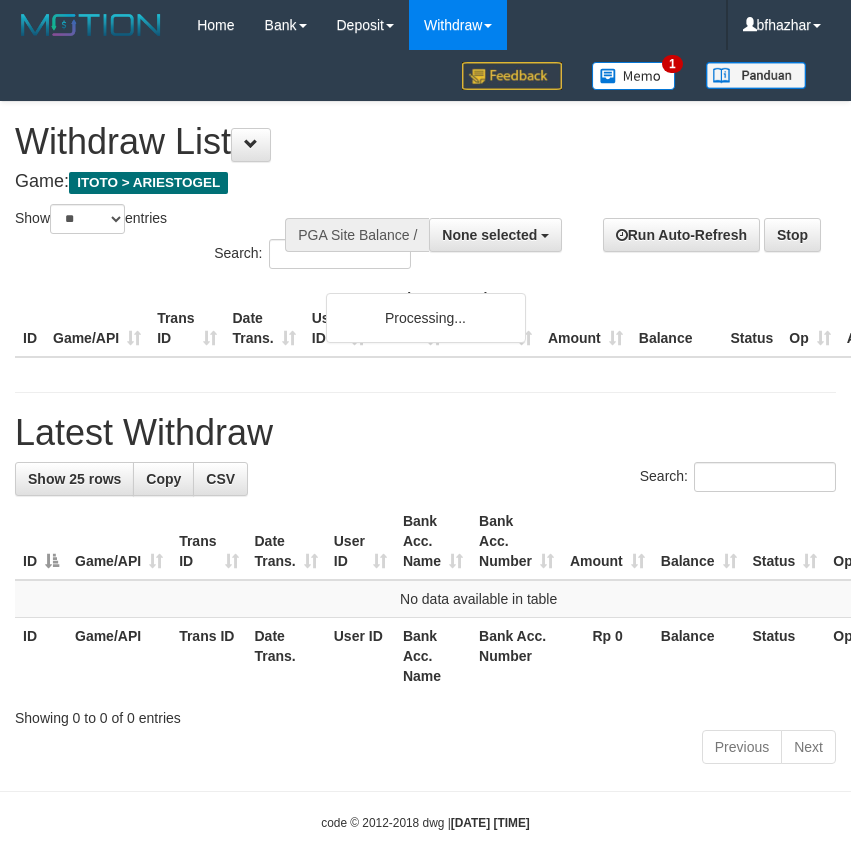 select 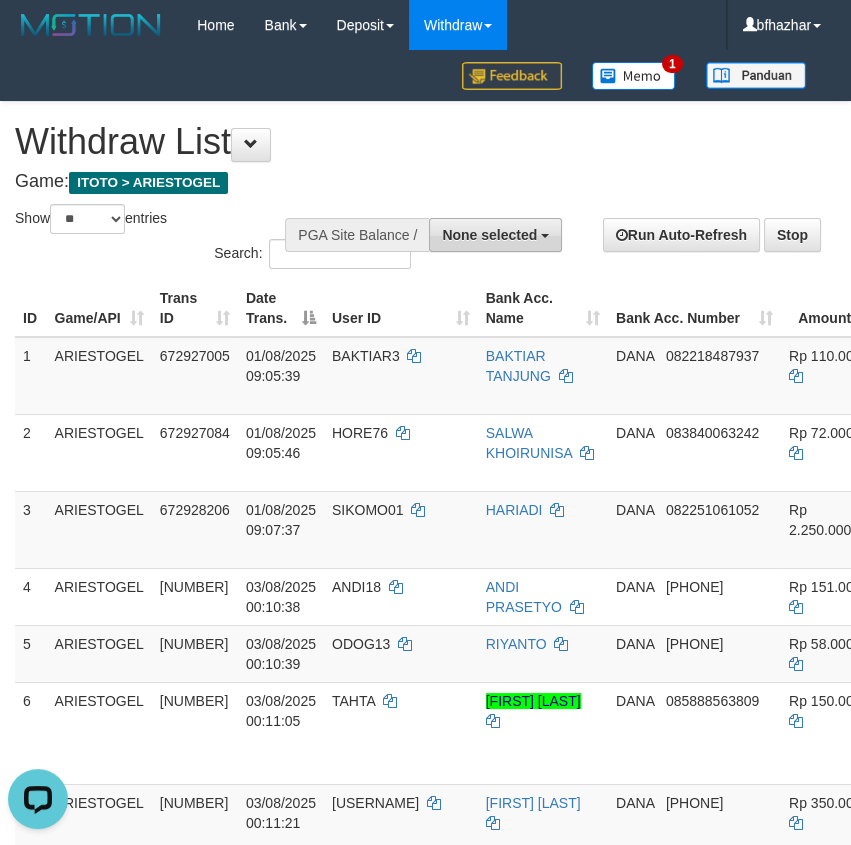scroll, scrollTop: 0, scrollLeft: 0, axis: both 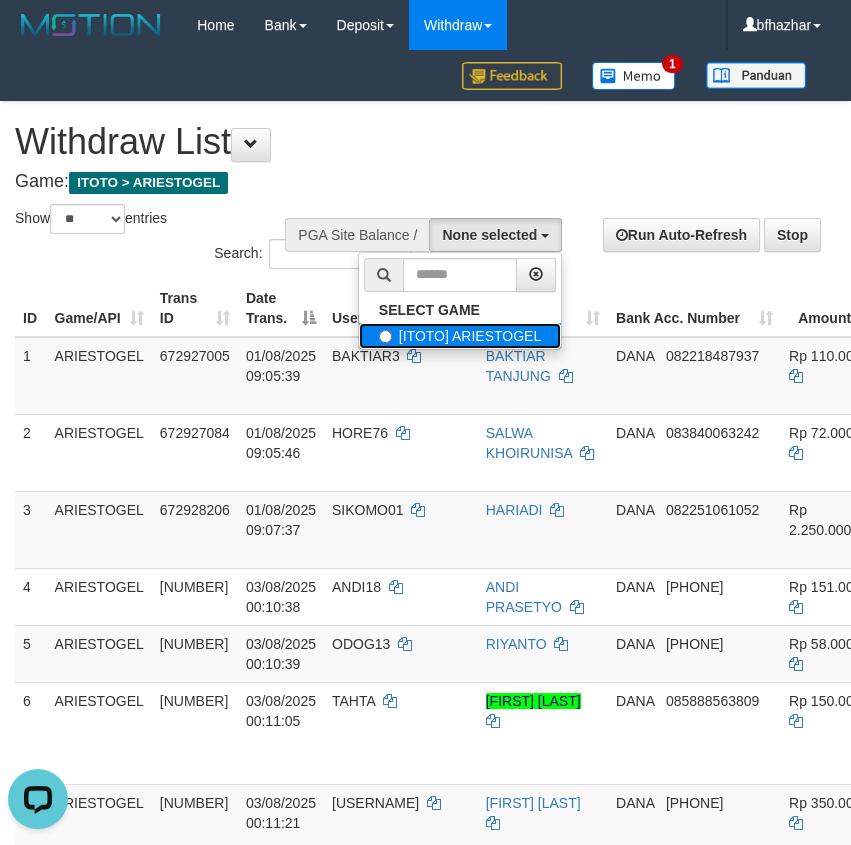 click on "[ITOTO] ARIESTOGEL" at bounding box center [460, 336] 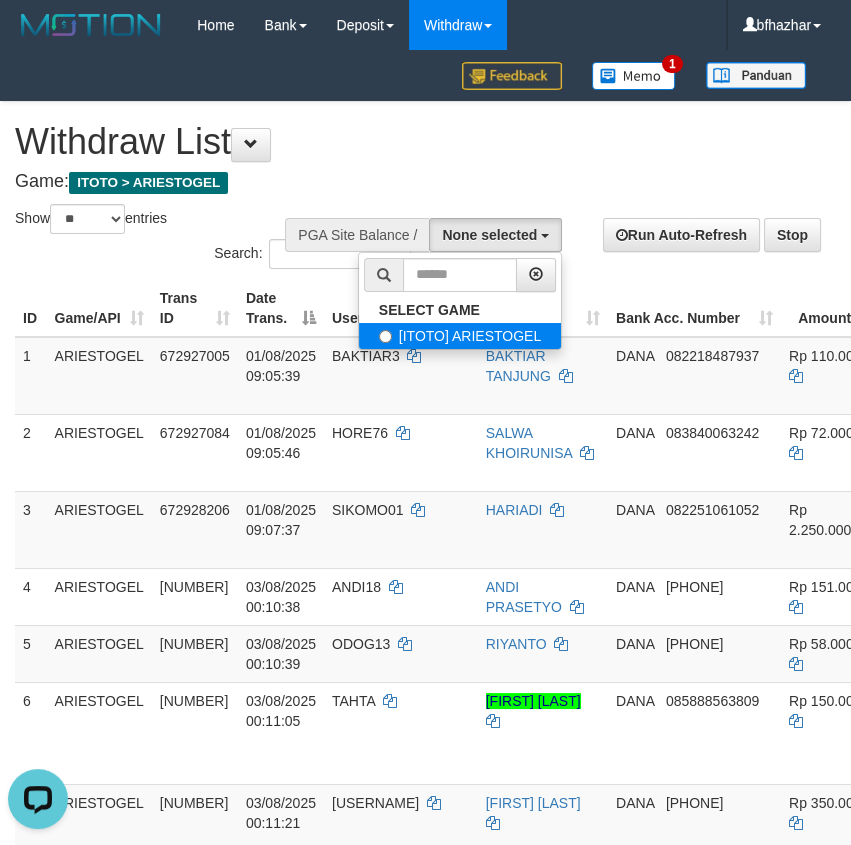 select on "***" 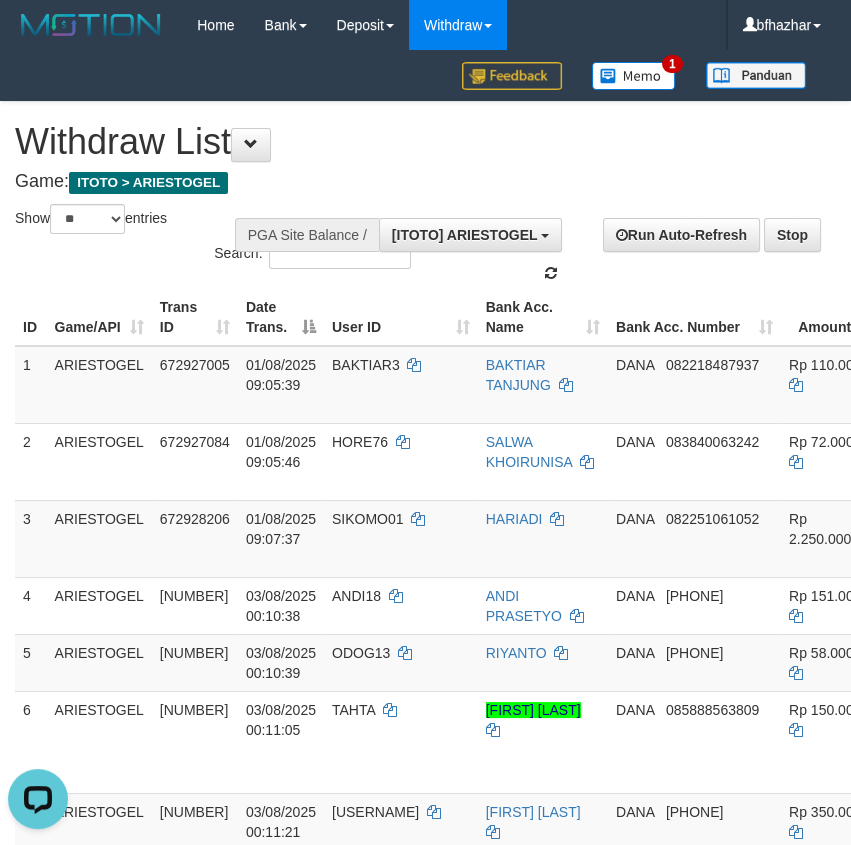 scroll, scrollTop: 18, scrollLeft: 0, axis: vertical 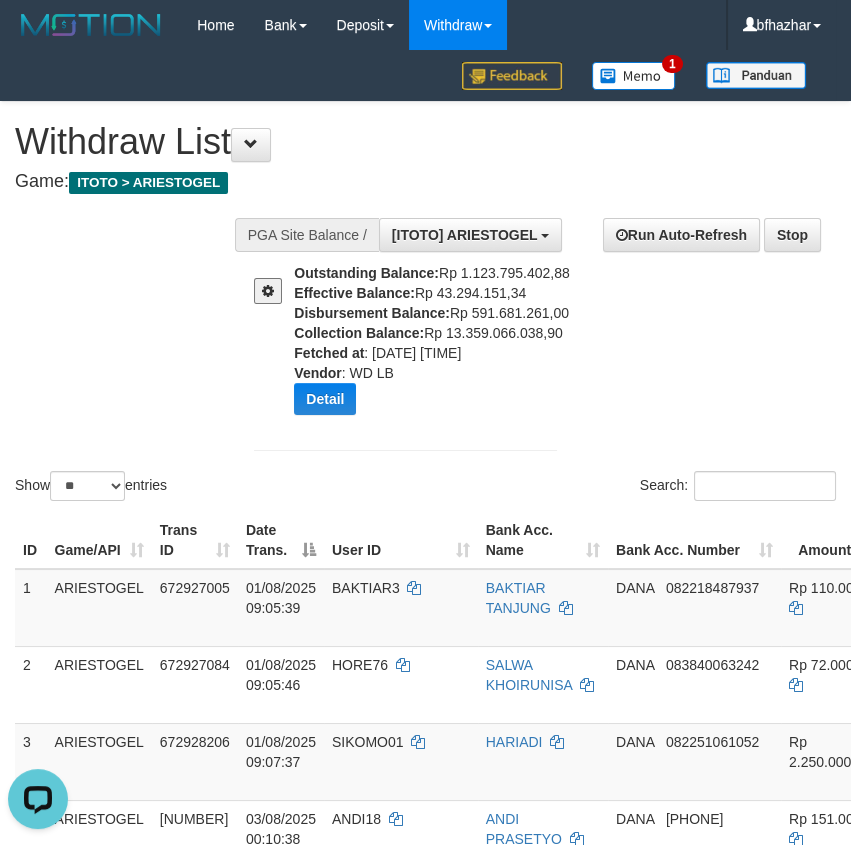 click at bounding box center (268, 291) 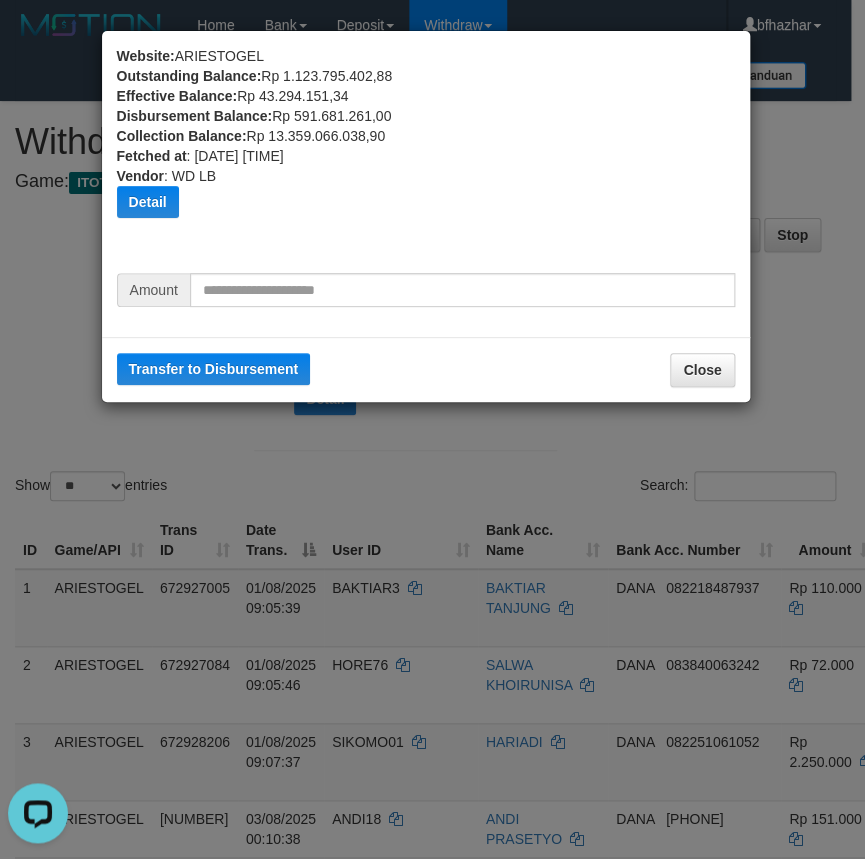 click on "Vendor" at bounding box center [140, 176] 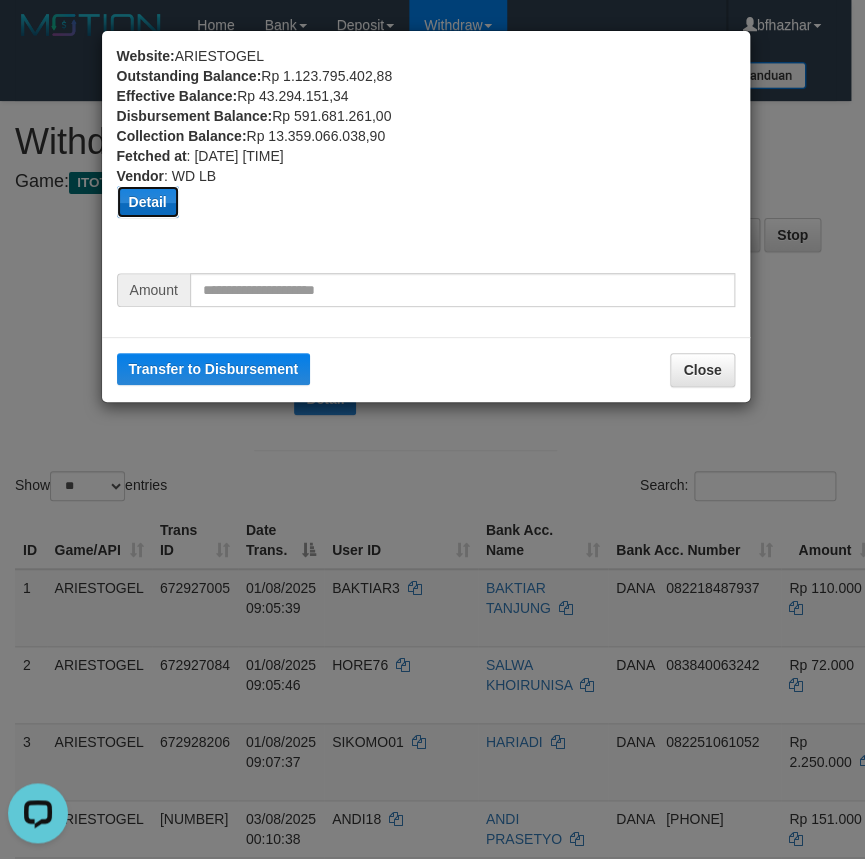 click on "Detail" at bounding box center [148, 202] 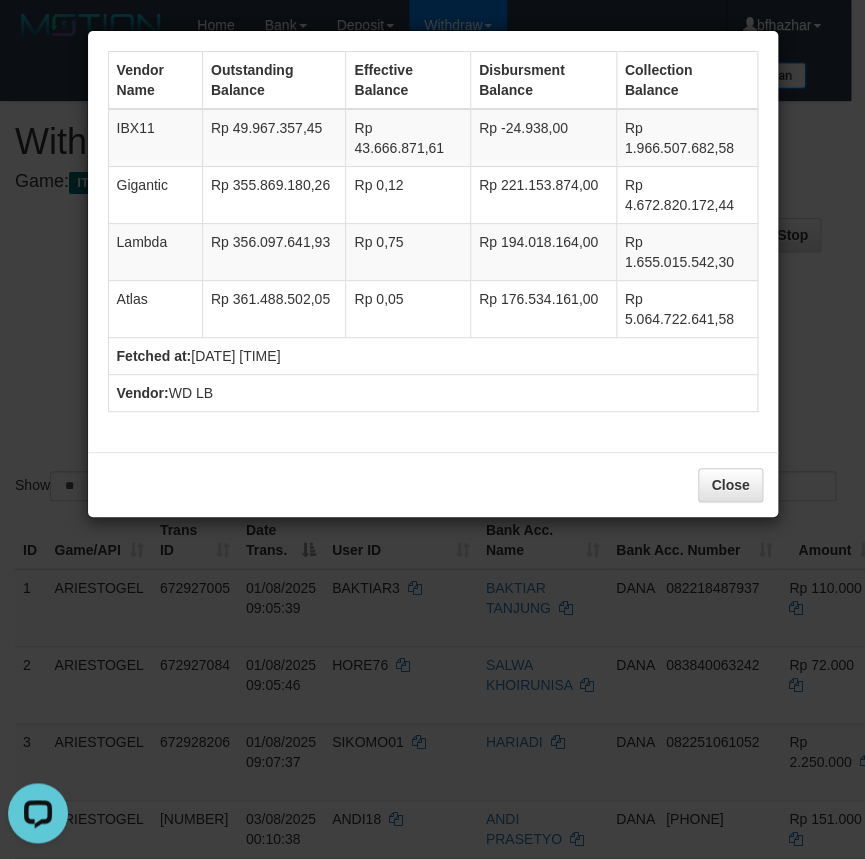 click on "Rp 43.666.871,61" at bounding box center [408, 138] 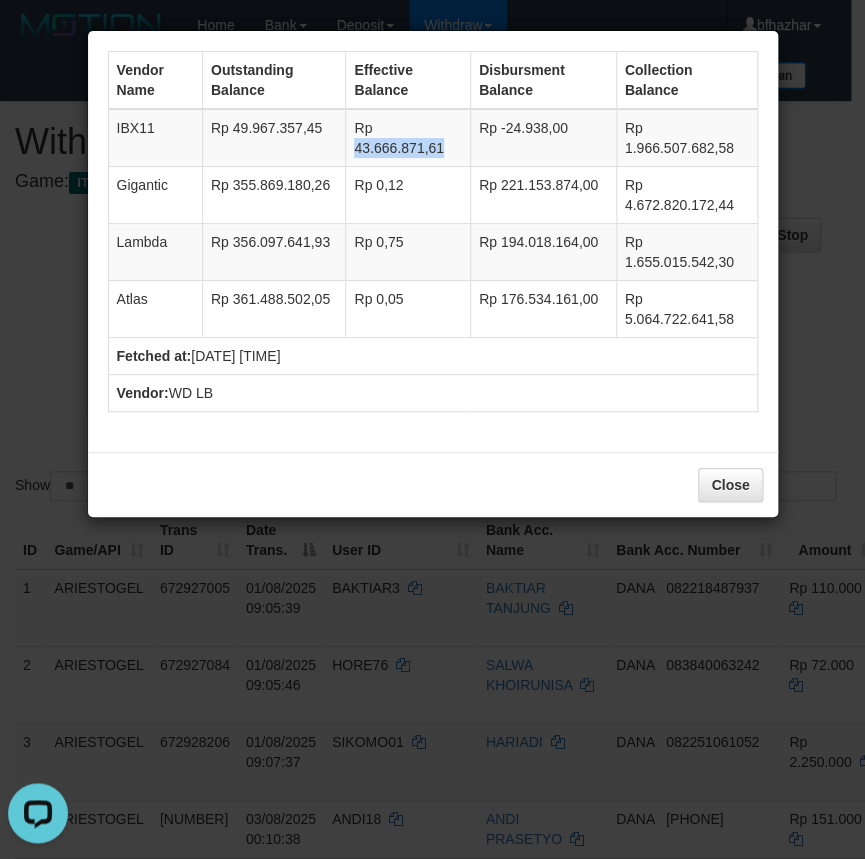 click on "Rp 43.666.871,61" at bounding box center (408, 138) 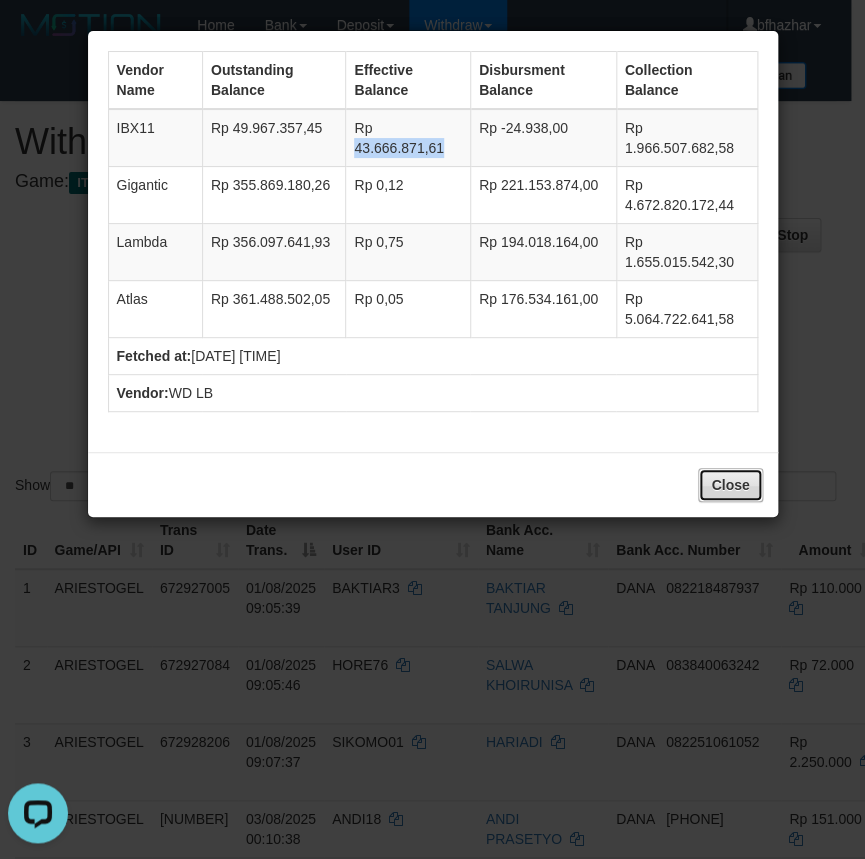 click on "Close" at bounding box center (730, 485) 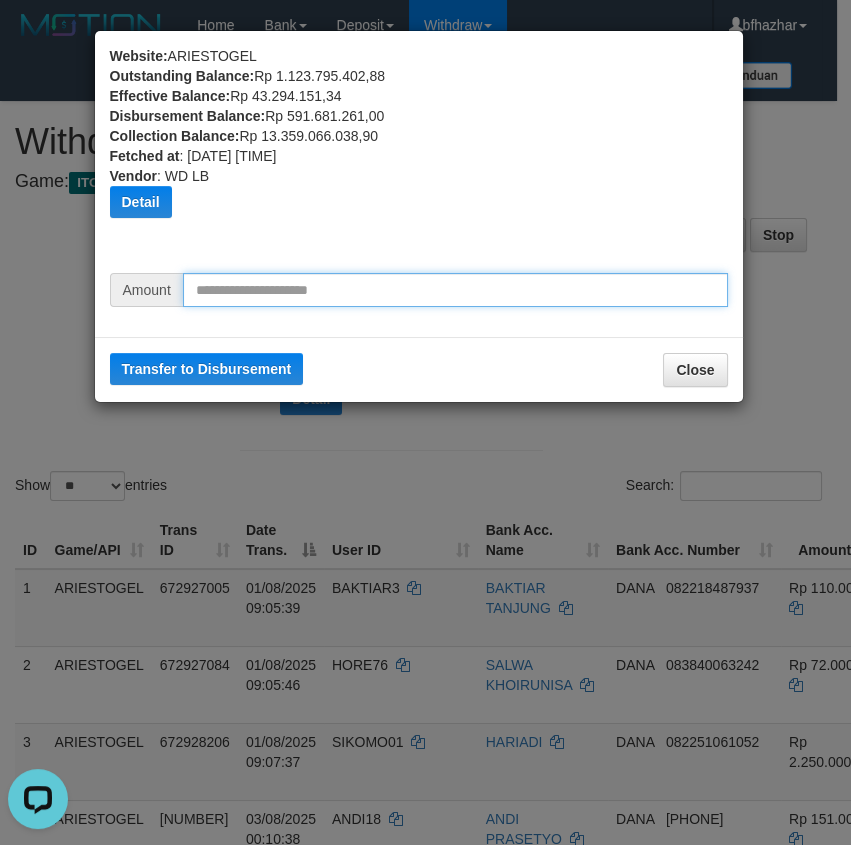 click at bounding box center [455, 290] 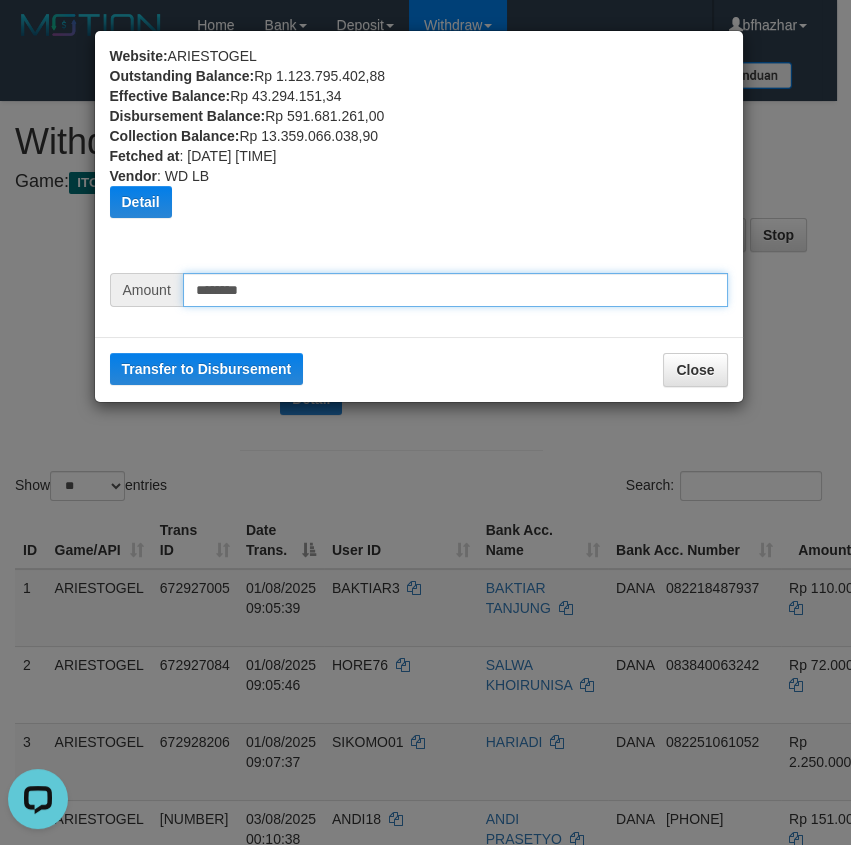 type on "********" 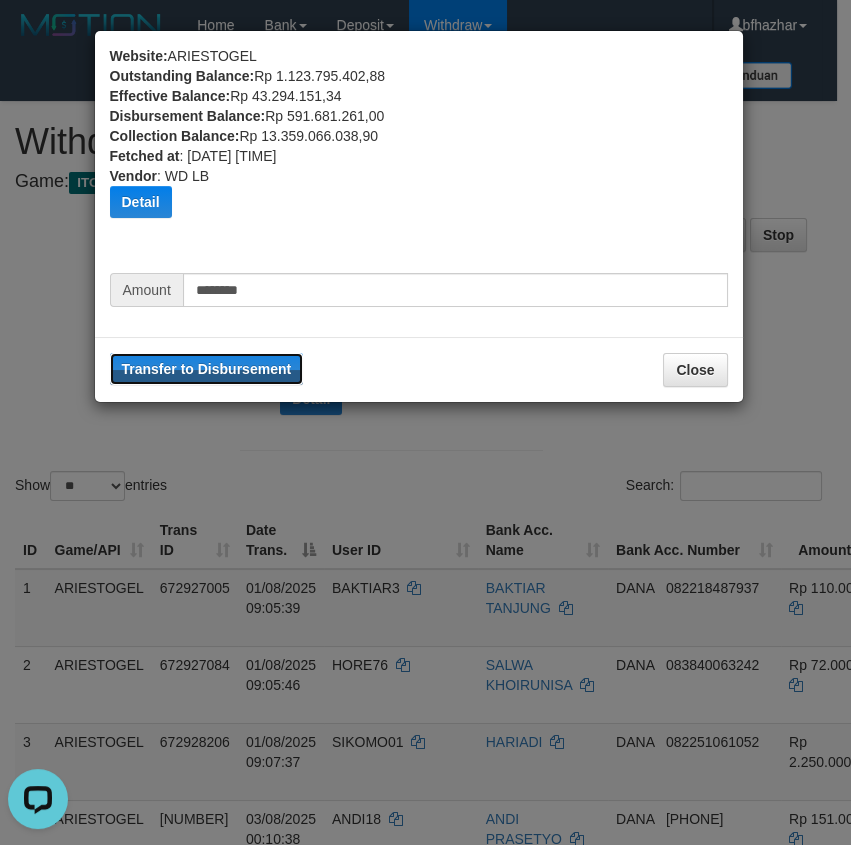 type 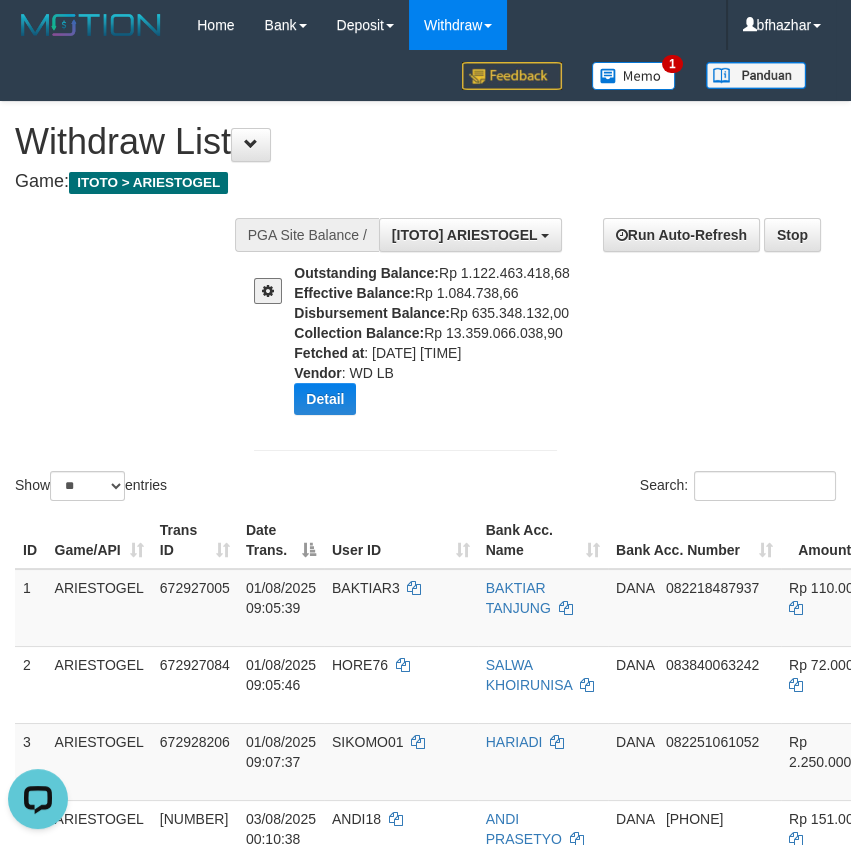click at bounding box center (268, 291) 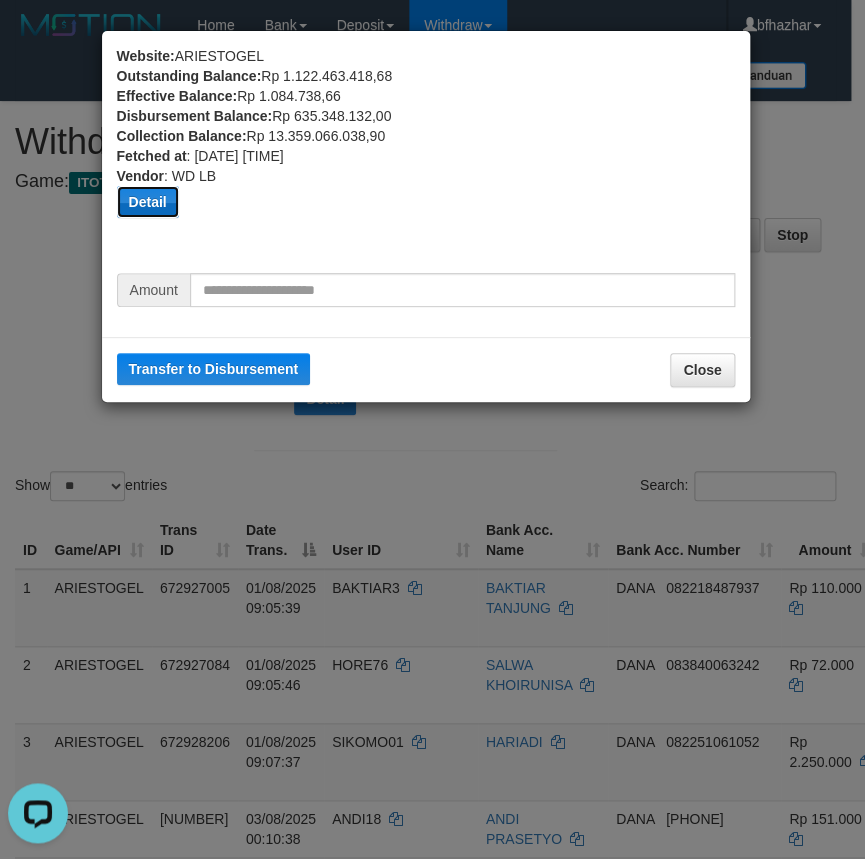 click on "Detail" at bounding box center [148, 202] 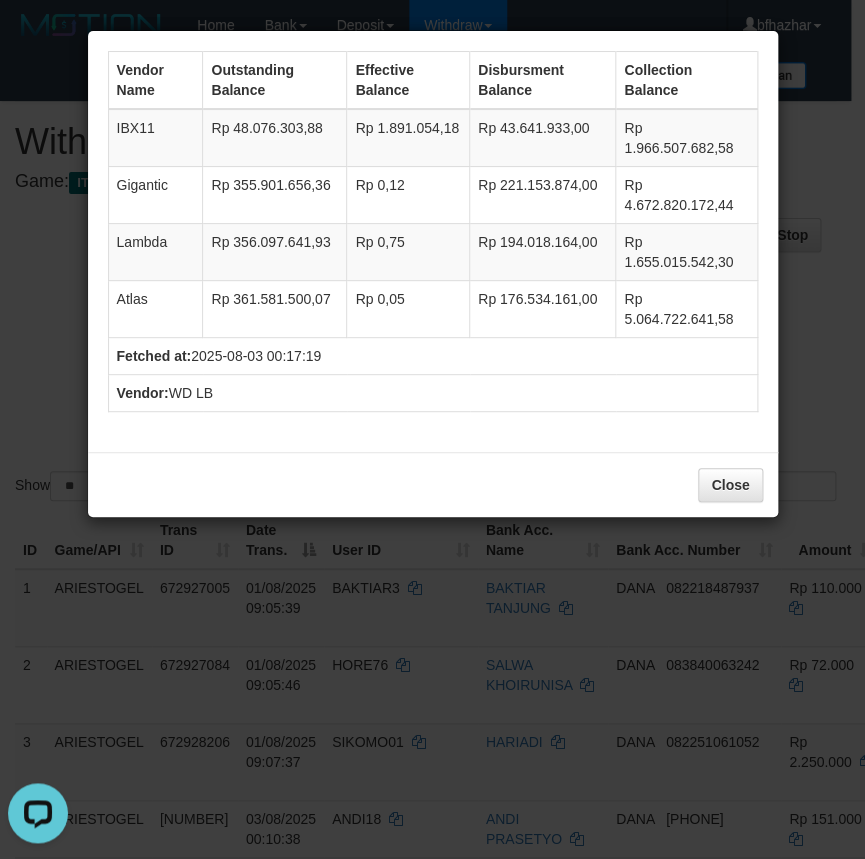 click on "Rp 1.891.054,18" at bounding box center [408, 138] 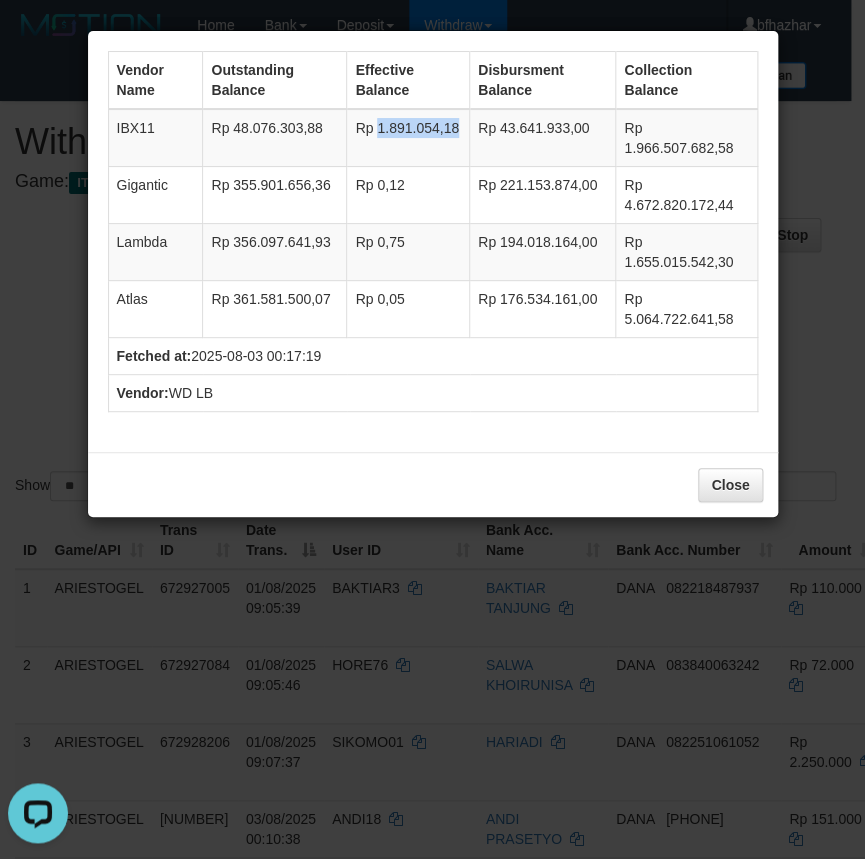 click on "Rp 1.891.054,18" at bounding box center [408, 138] 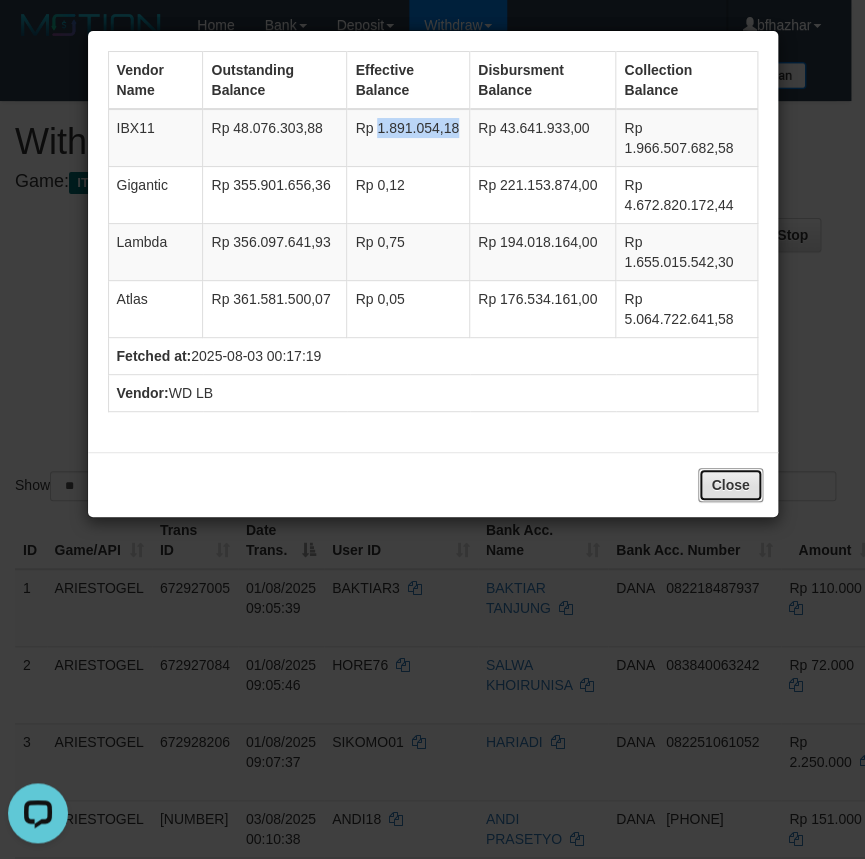 click on "Close" at bounding box center (730, 485) 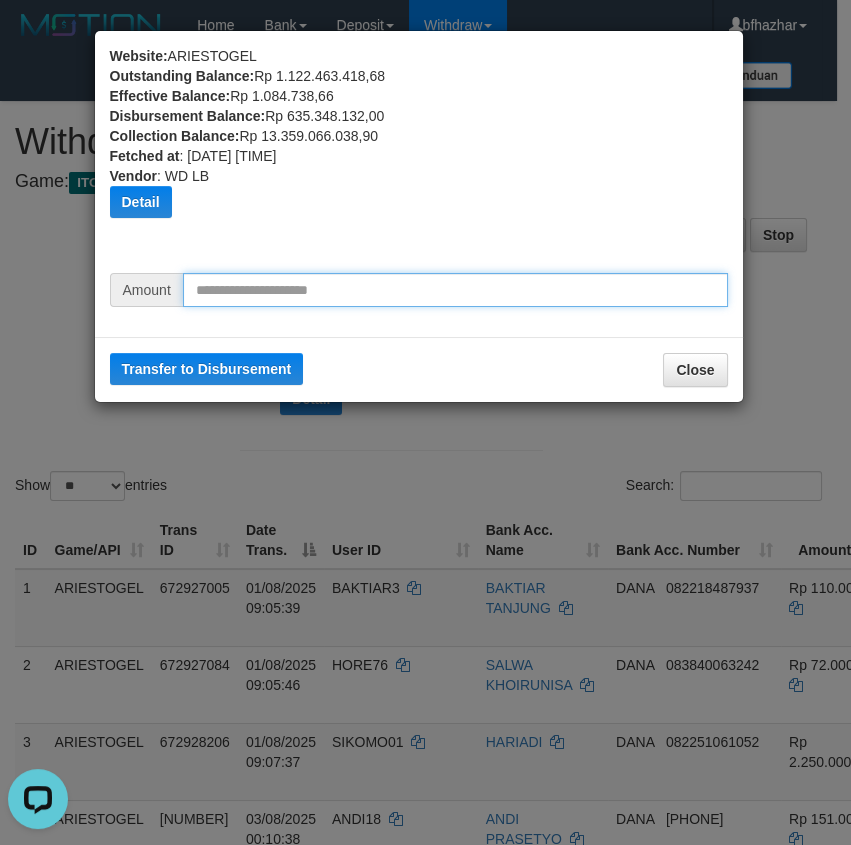 click at bounding box center [455, 290] 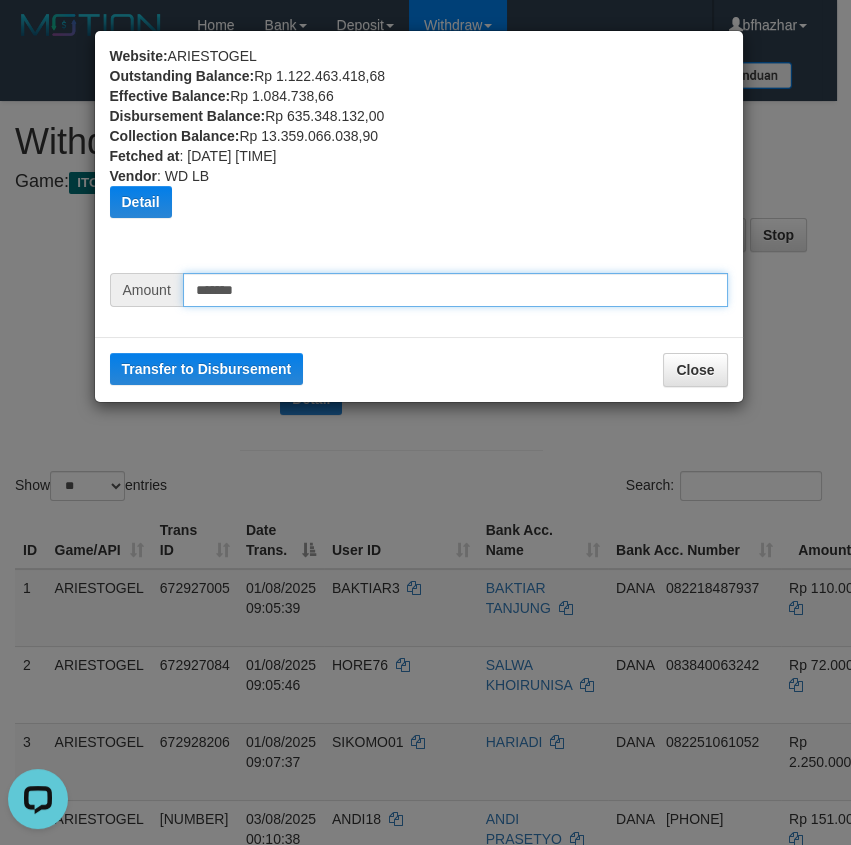 type on "*******" 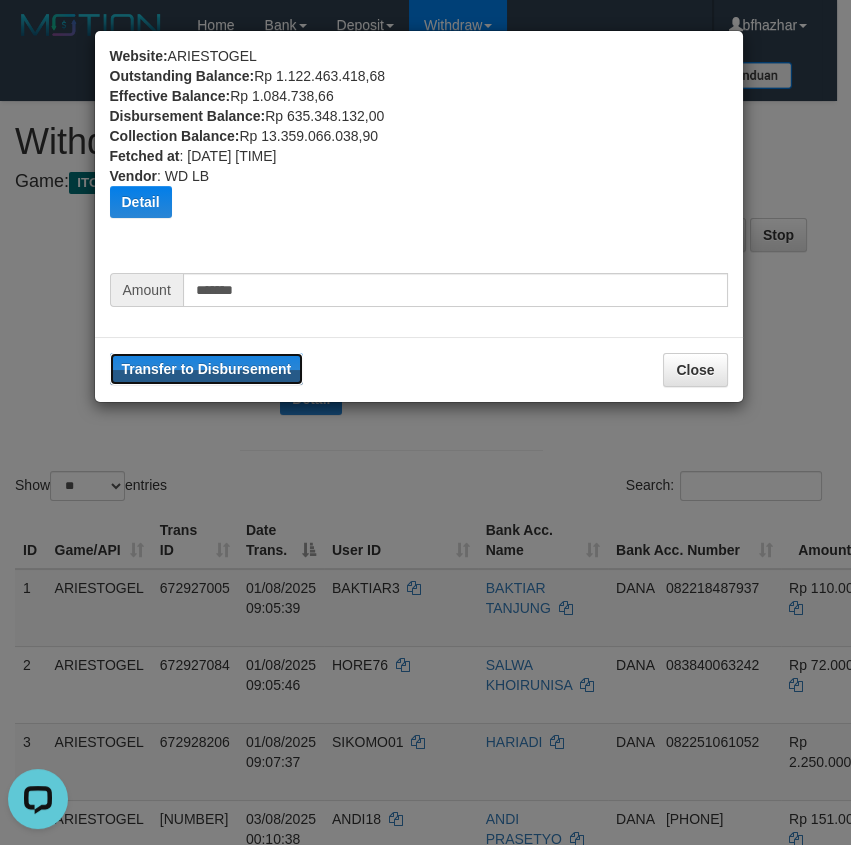 click on "Transfer to Disbursement" at bounding box center (207, 369) 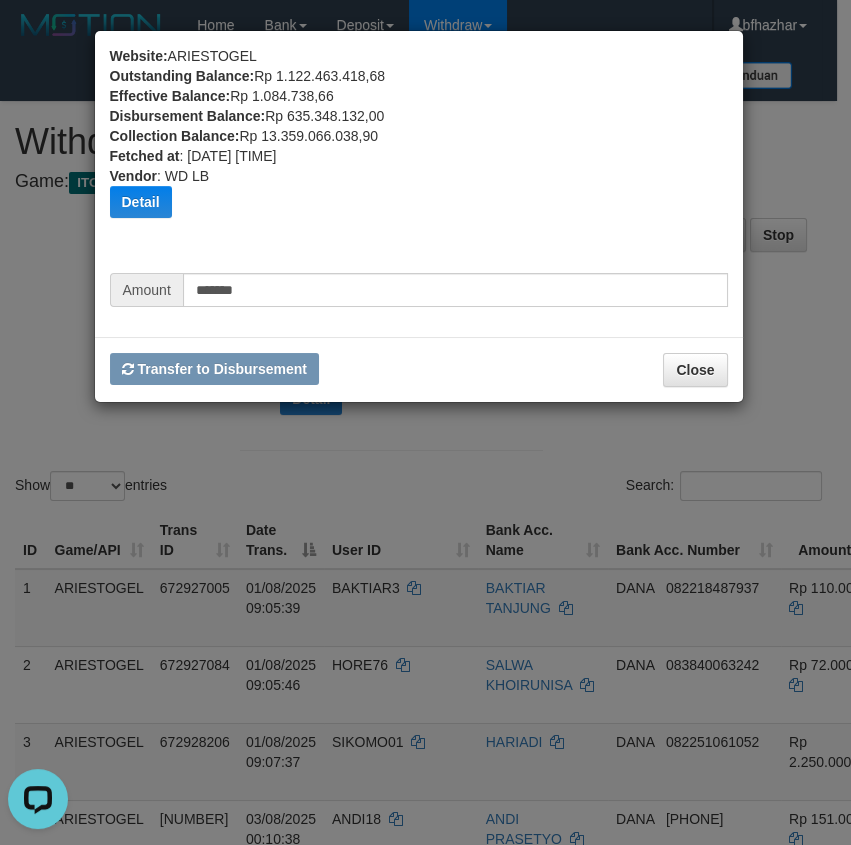 type 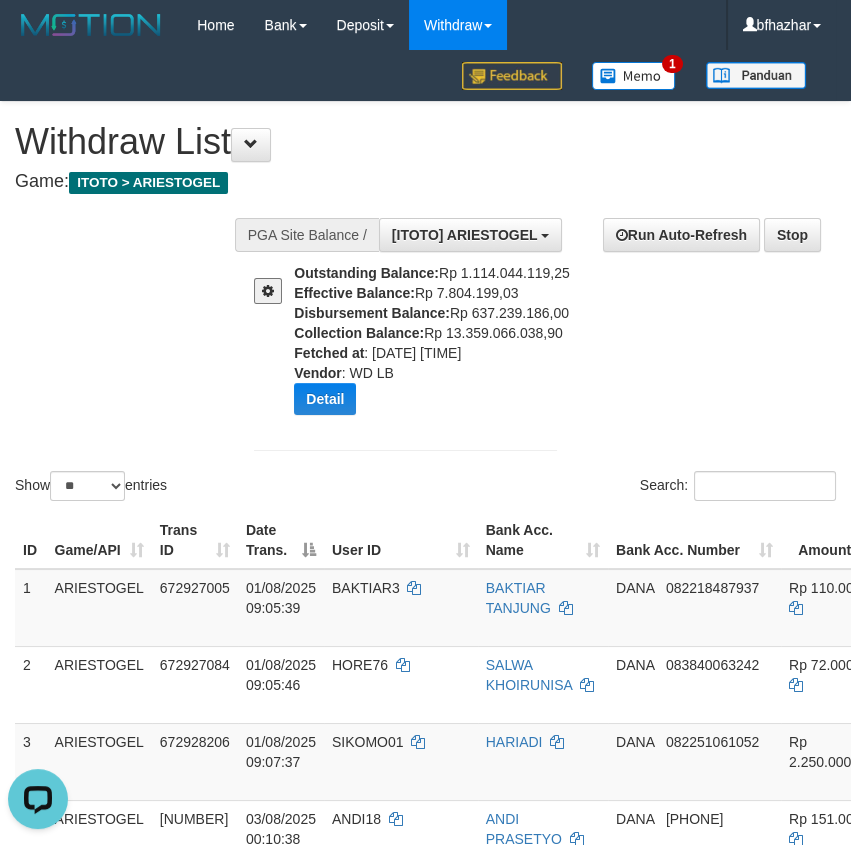 click on "Show  ** ** ** ***  entries Search:" at bounding box center [425, 355] 